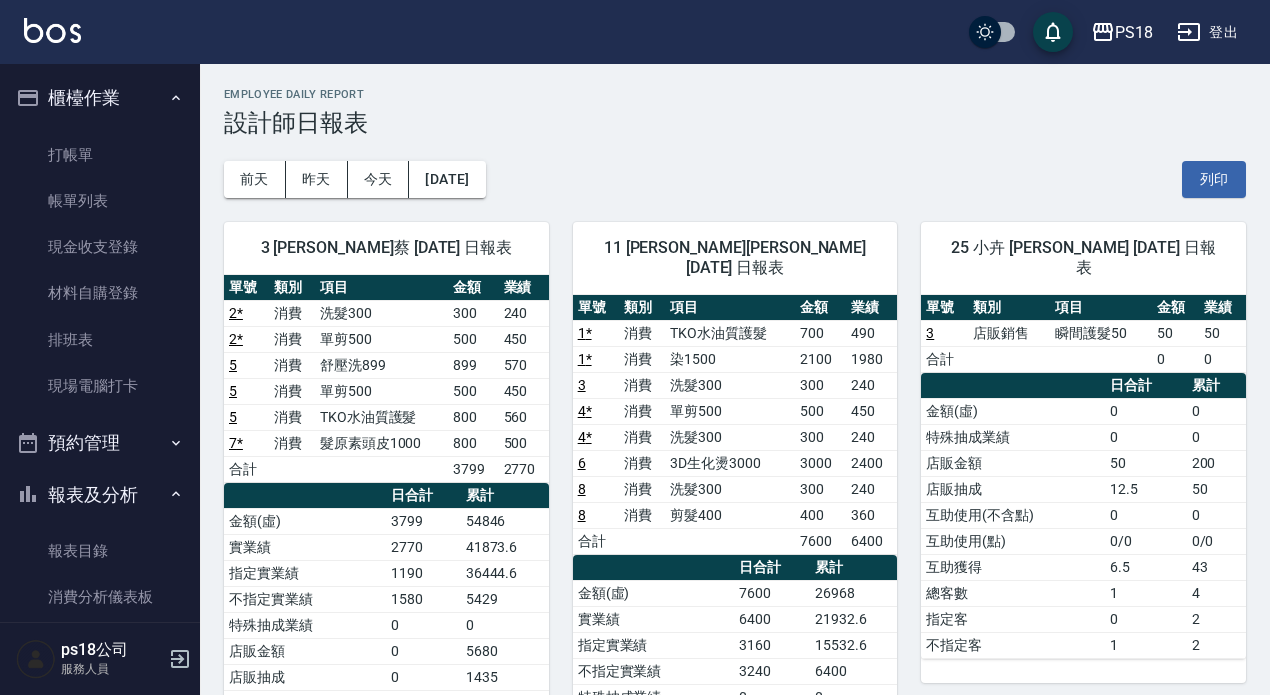 scroll, scrollTop: 100, scrollLeft: 0, axis: vertical 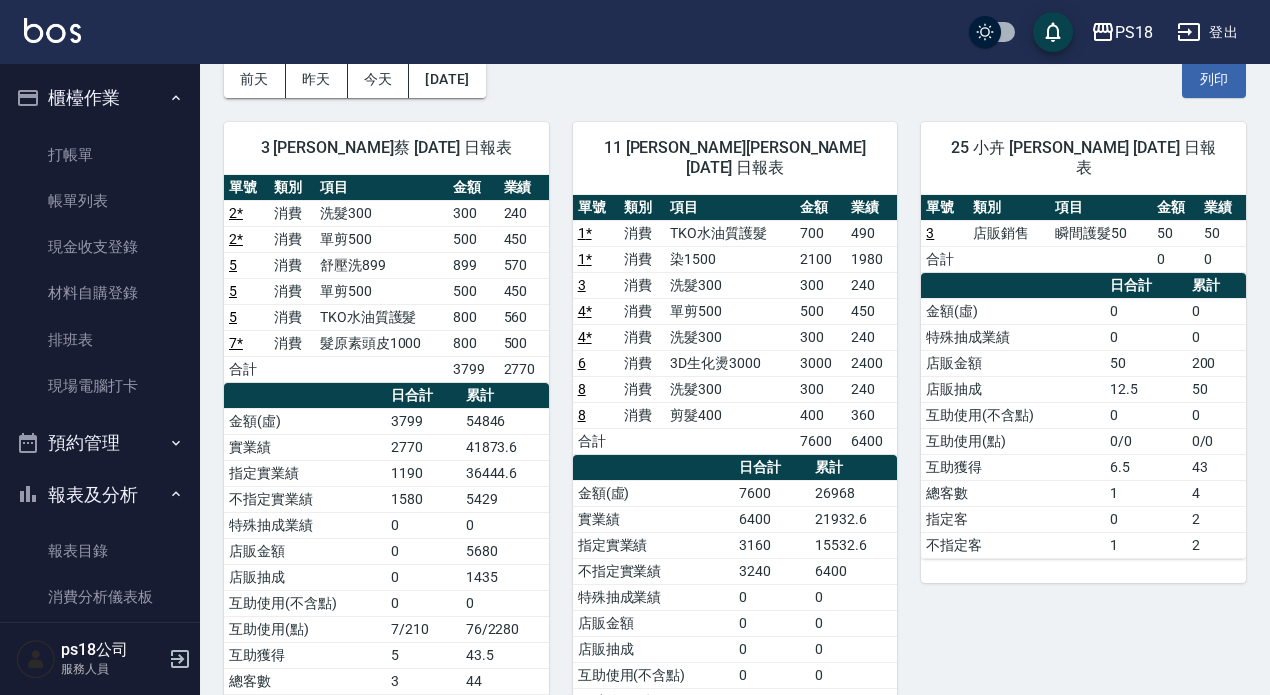 click on "登出" at bounding box center [1207, 32] 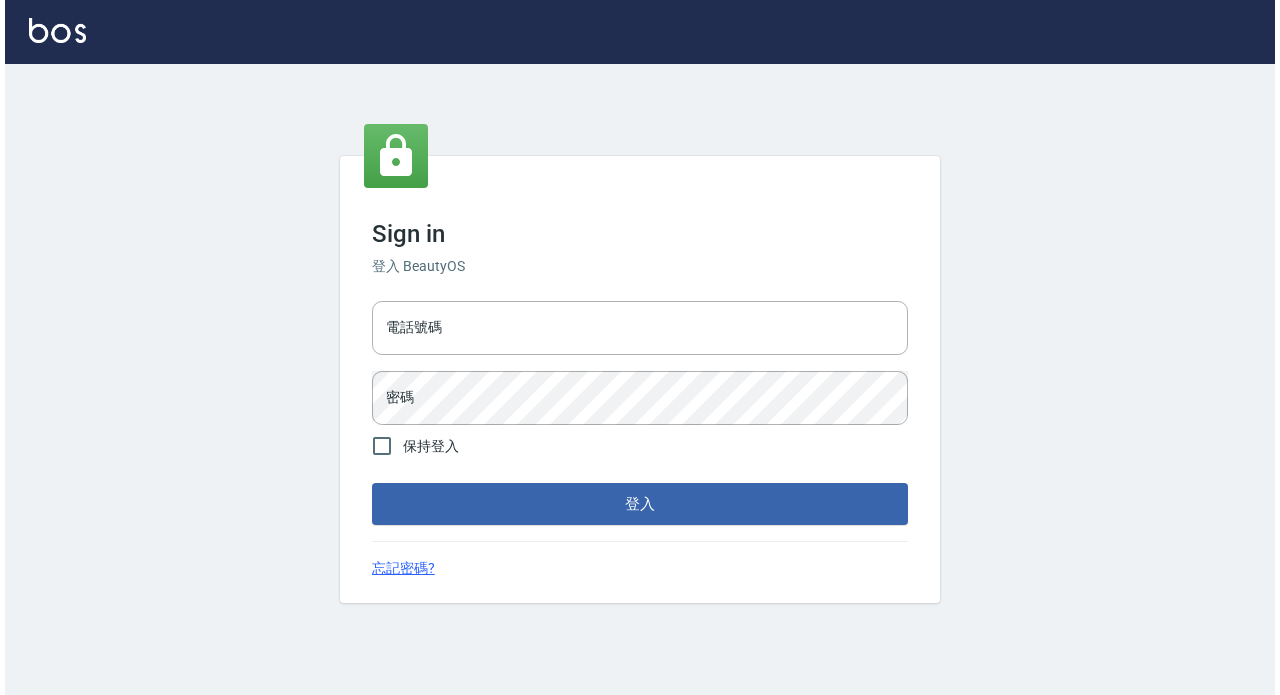 scroll, scrollTop: 0, scrollLeft: 0, axis: both 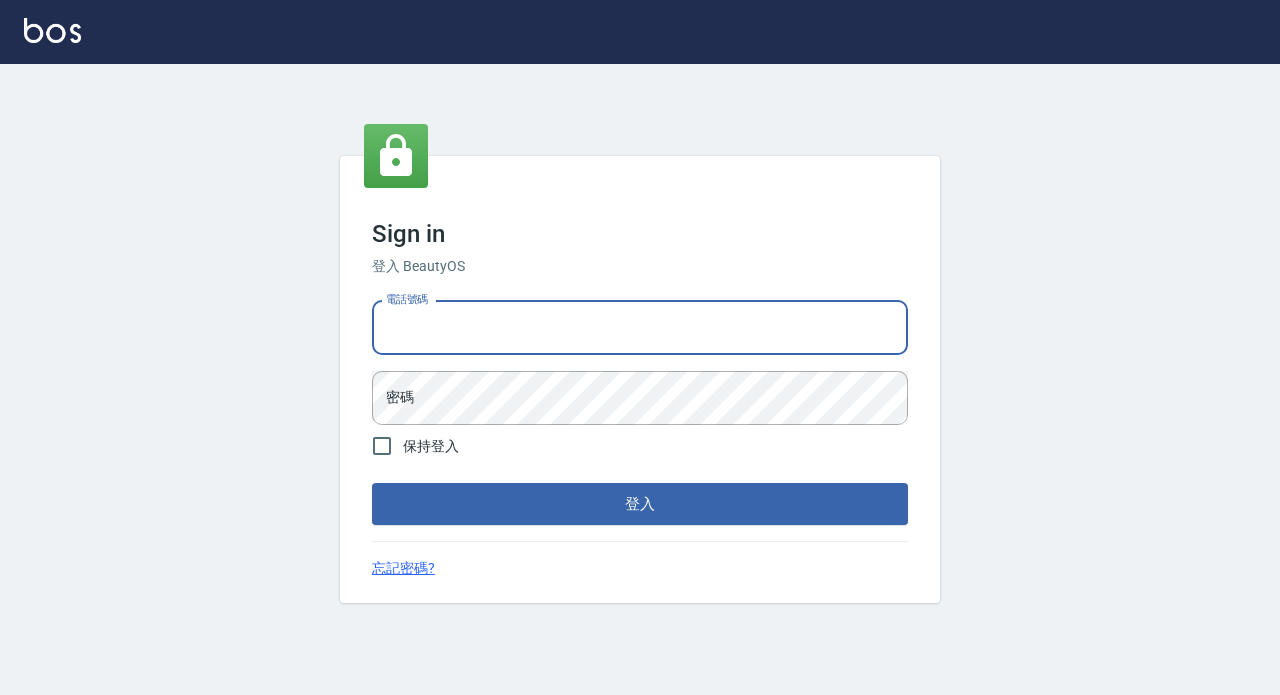 type on "29881612" 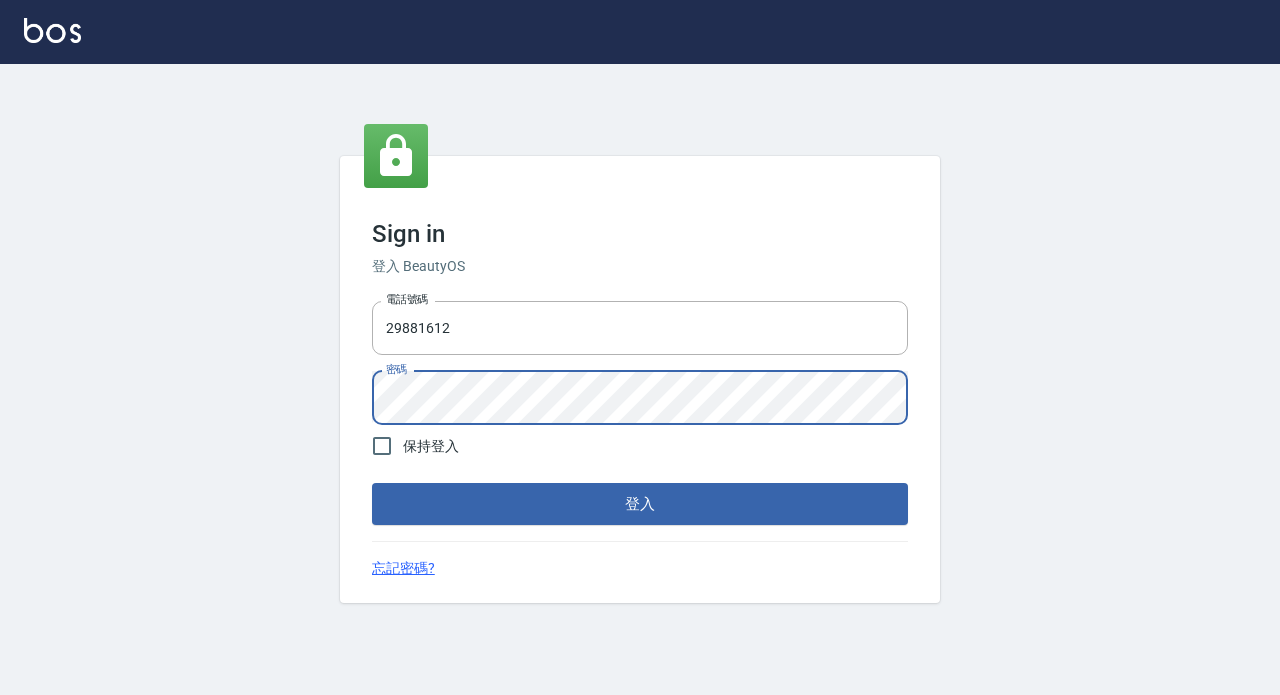 click on "登入" at bounding box center [640, 504] 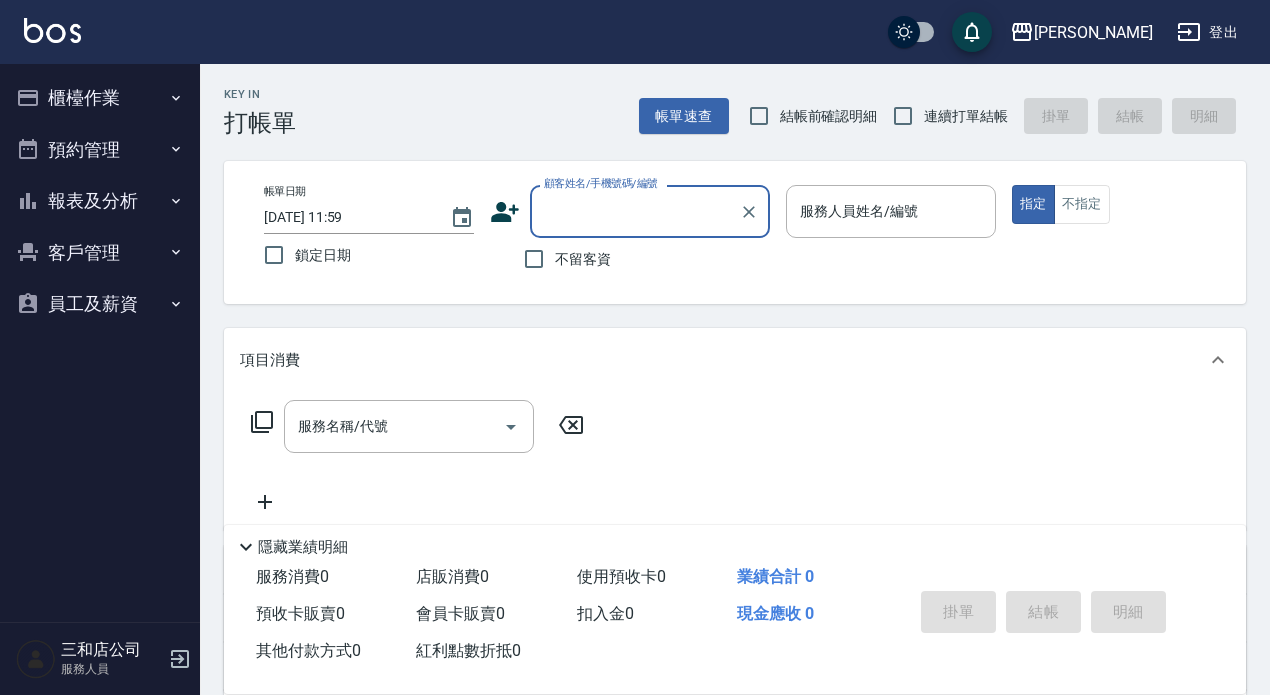click on "櫃檯作業" at bounding box center [100, 98] 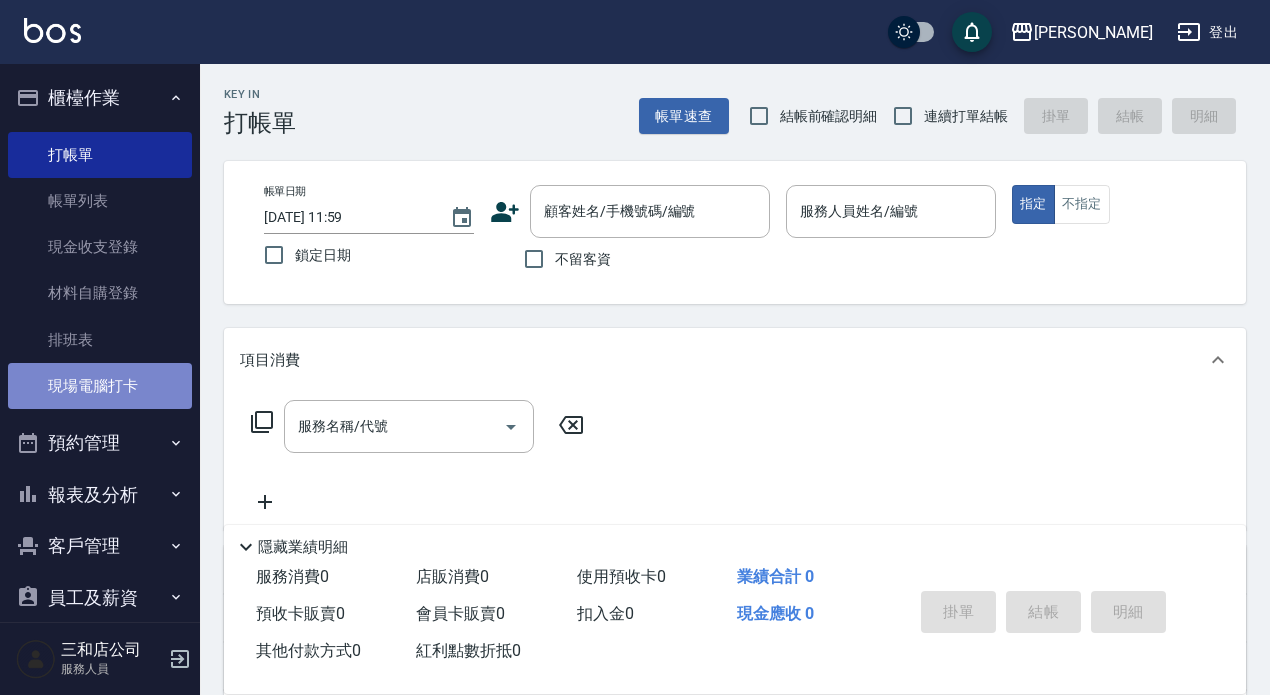 click on "現場電腦打卡" at bounding box center [100, 386] 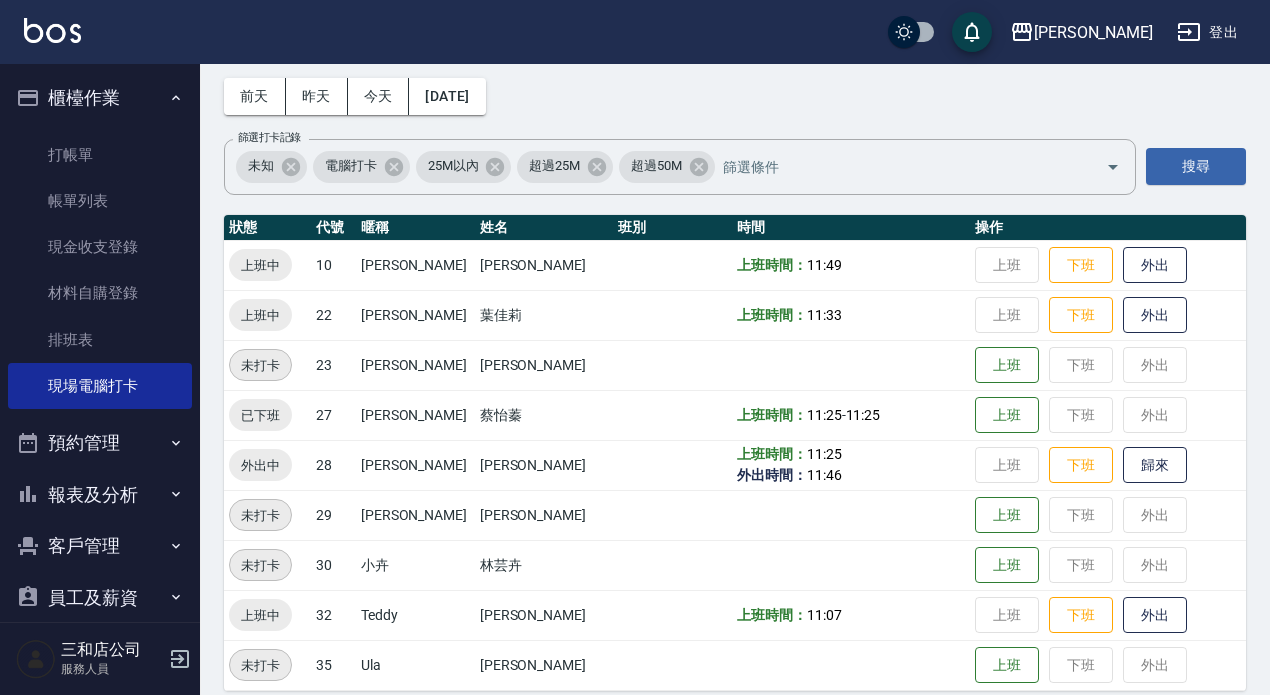 scroll, scrollTop: 0, scrollLeft: 0, axis: both 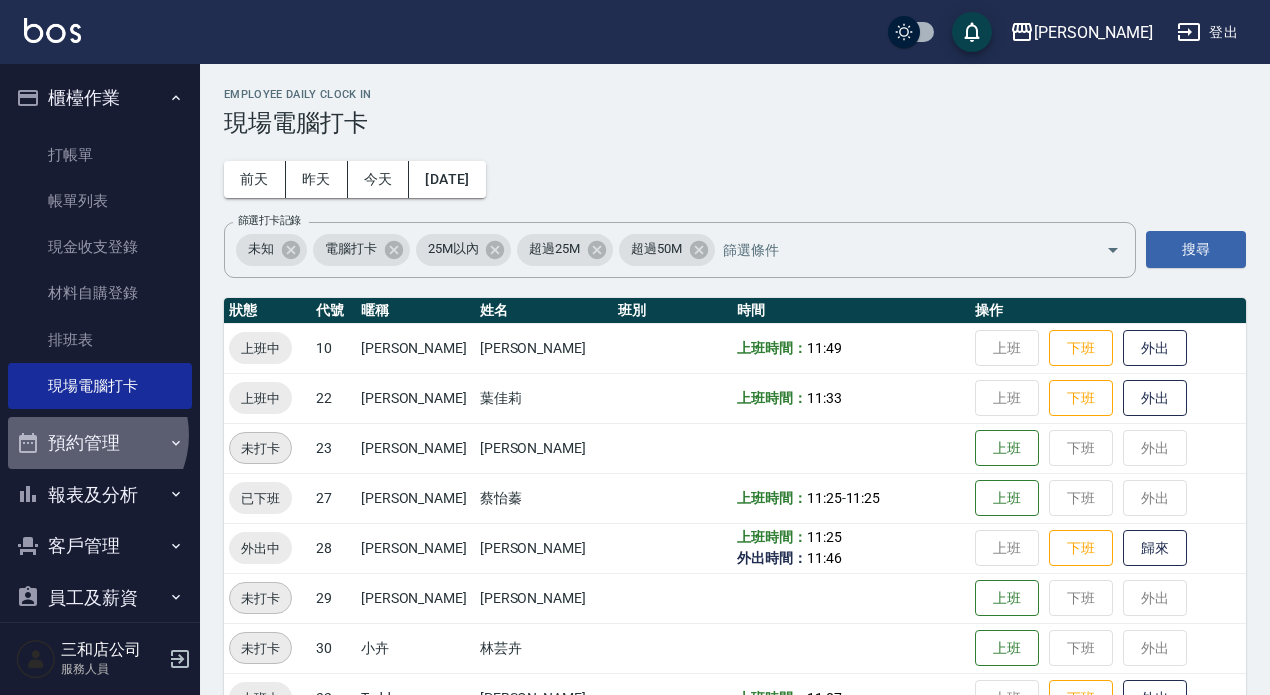click on "預約管理" at bounding box center (100, 443) 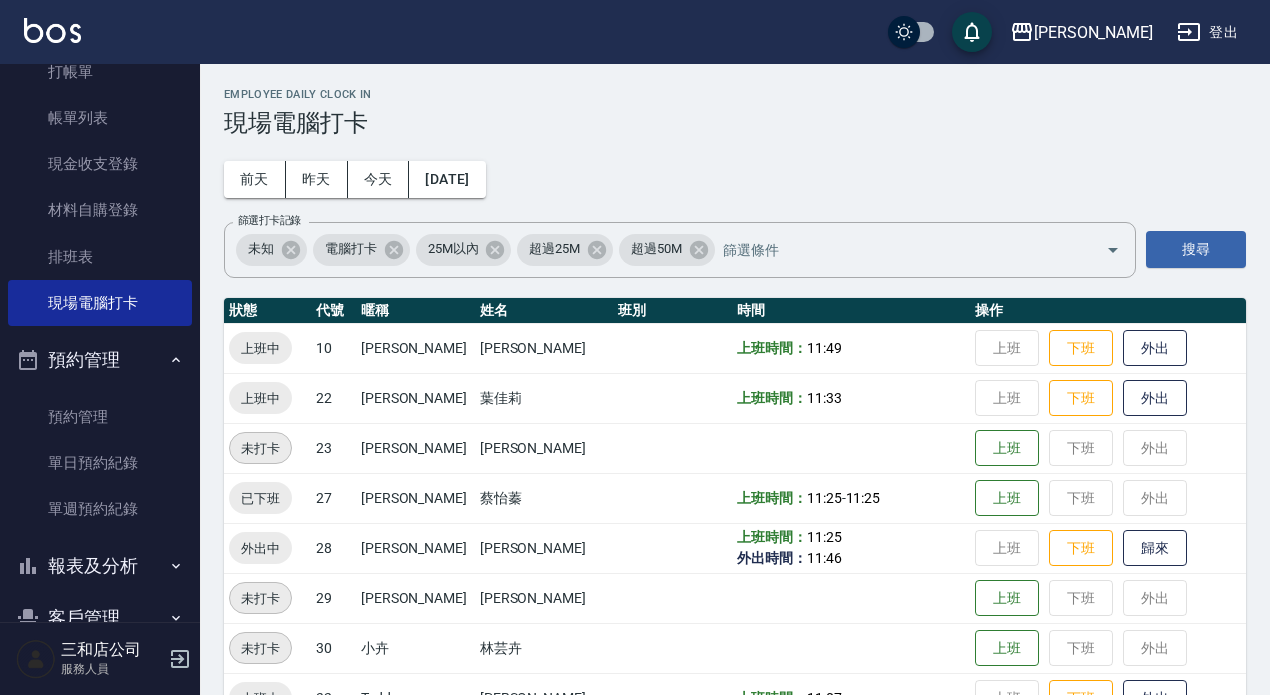 scroll, scrollTop: 180, scrollLeft: 0, axis: vertical 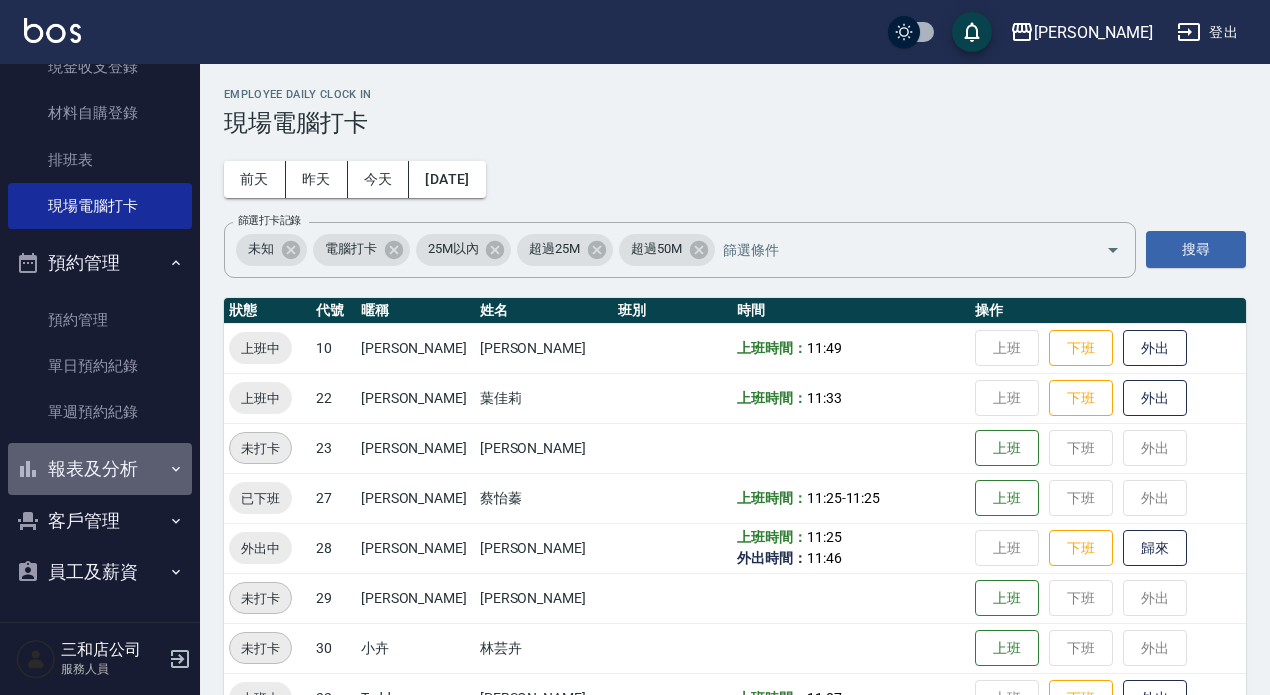 drag, startPoint x: 103, startPoint y: 465, endPoint x: 113, endPoint y: 479, distance: 17.20465 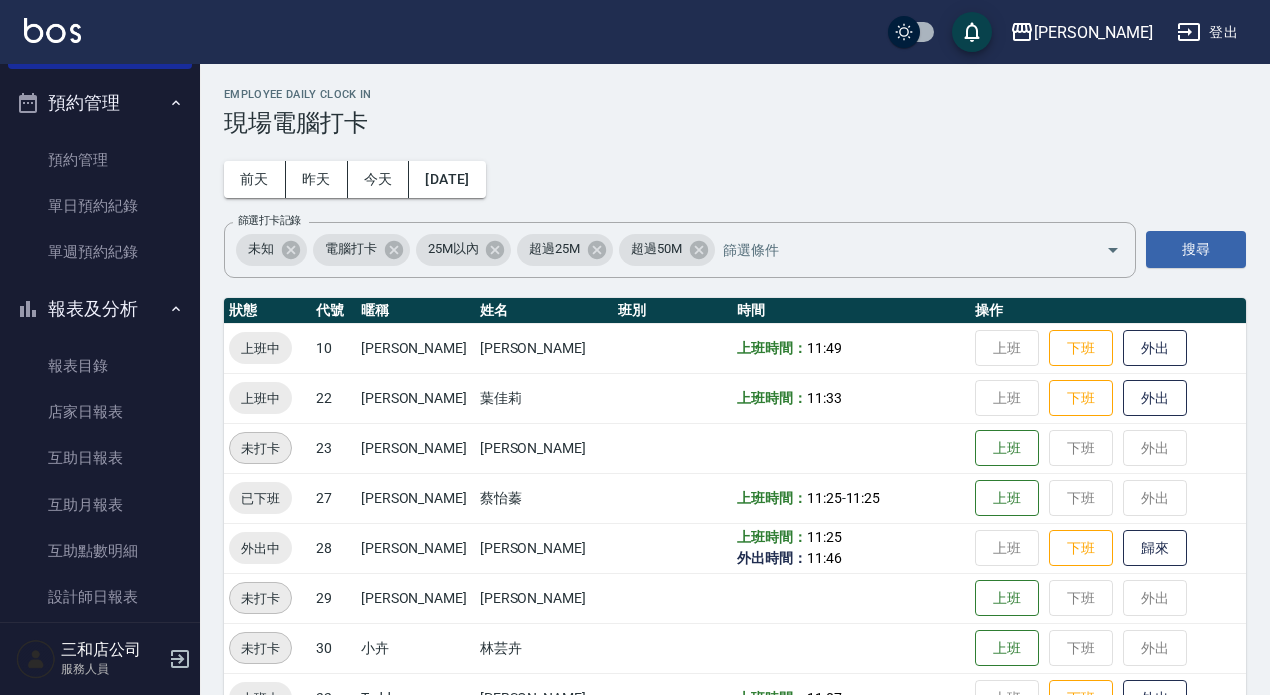 scroll, scrollTop: 580, scrollLeft: 0, axis: vertical 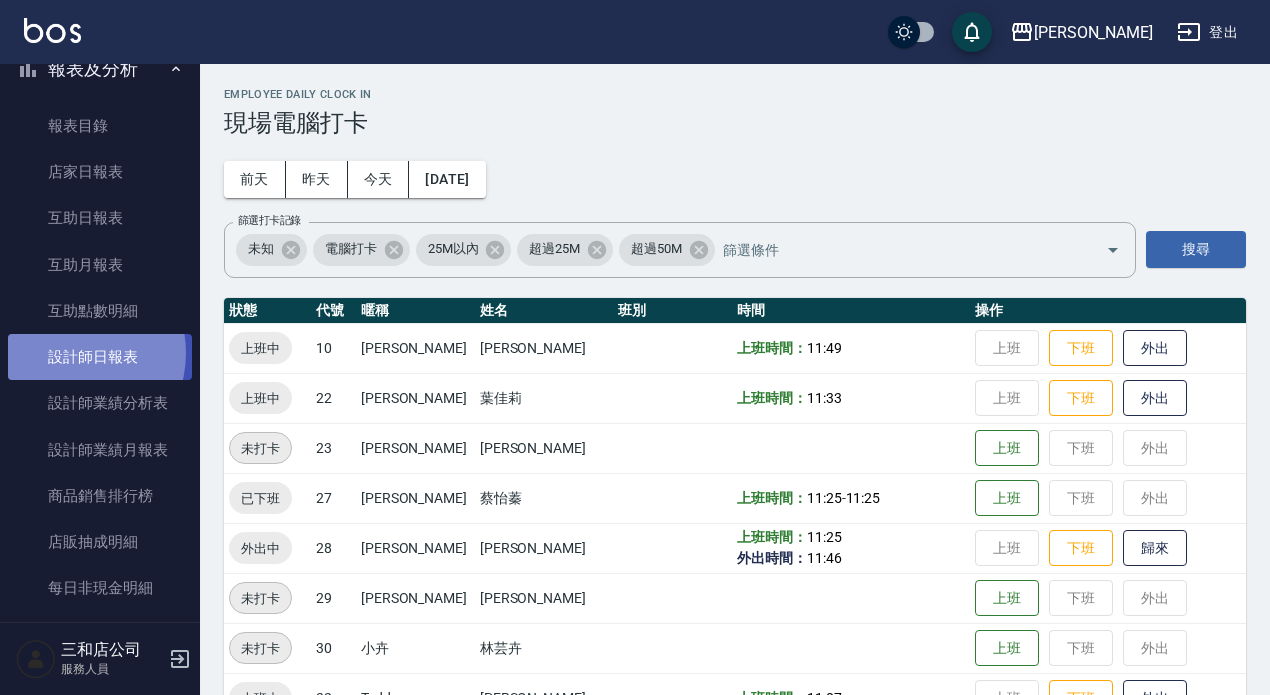 click on "設計師日報表" at bounding box center [100, 357] 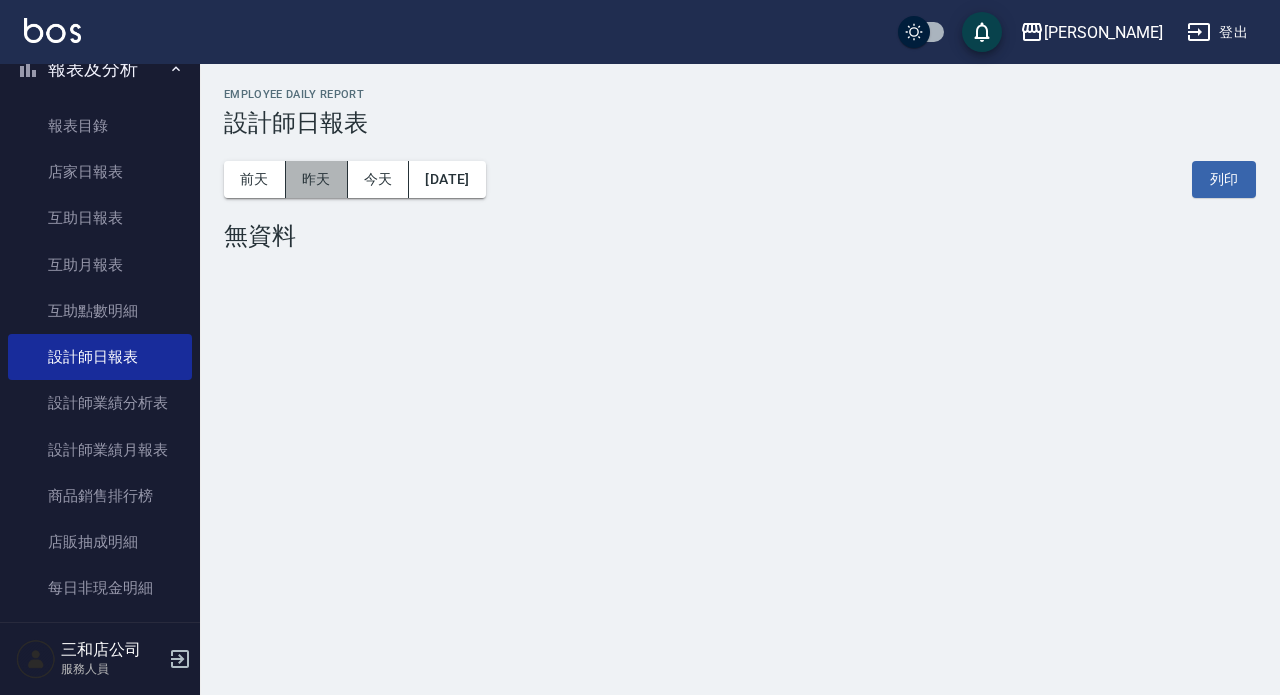 click on "昨天" at bounding box center (317, 179) 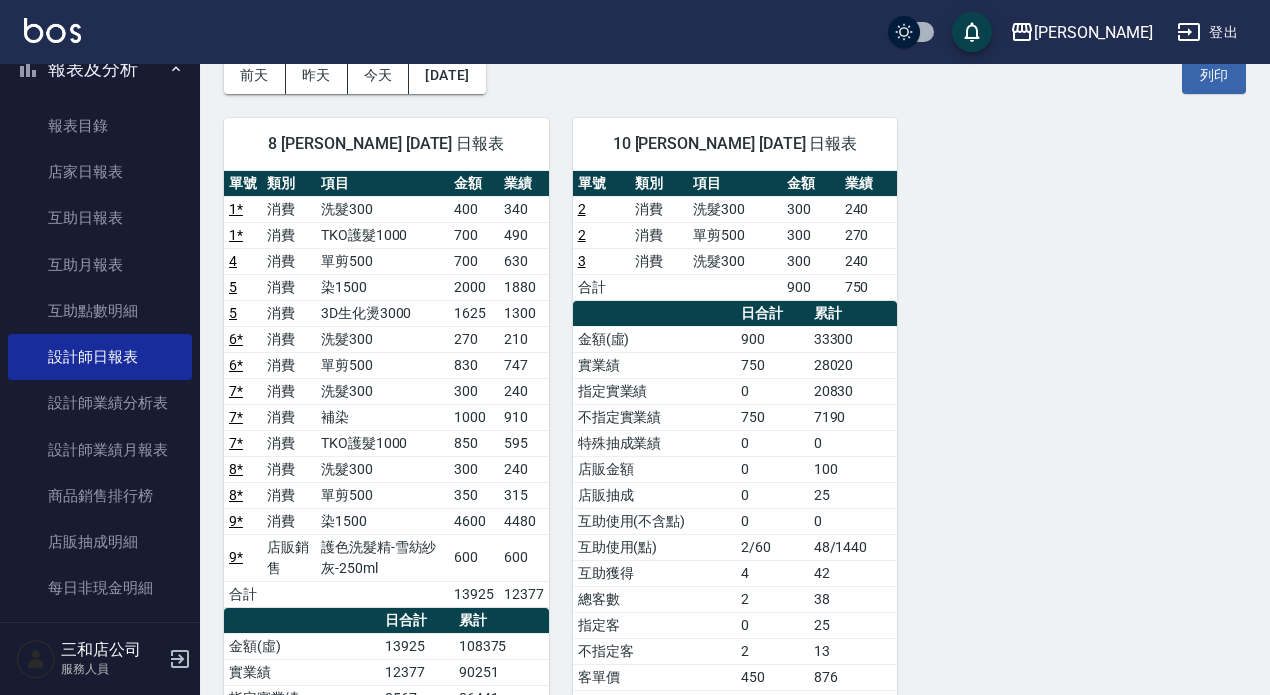 scroll, scrollTop: 100, scrollLeft: 0, axis: vertical 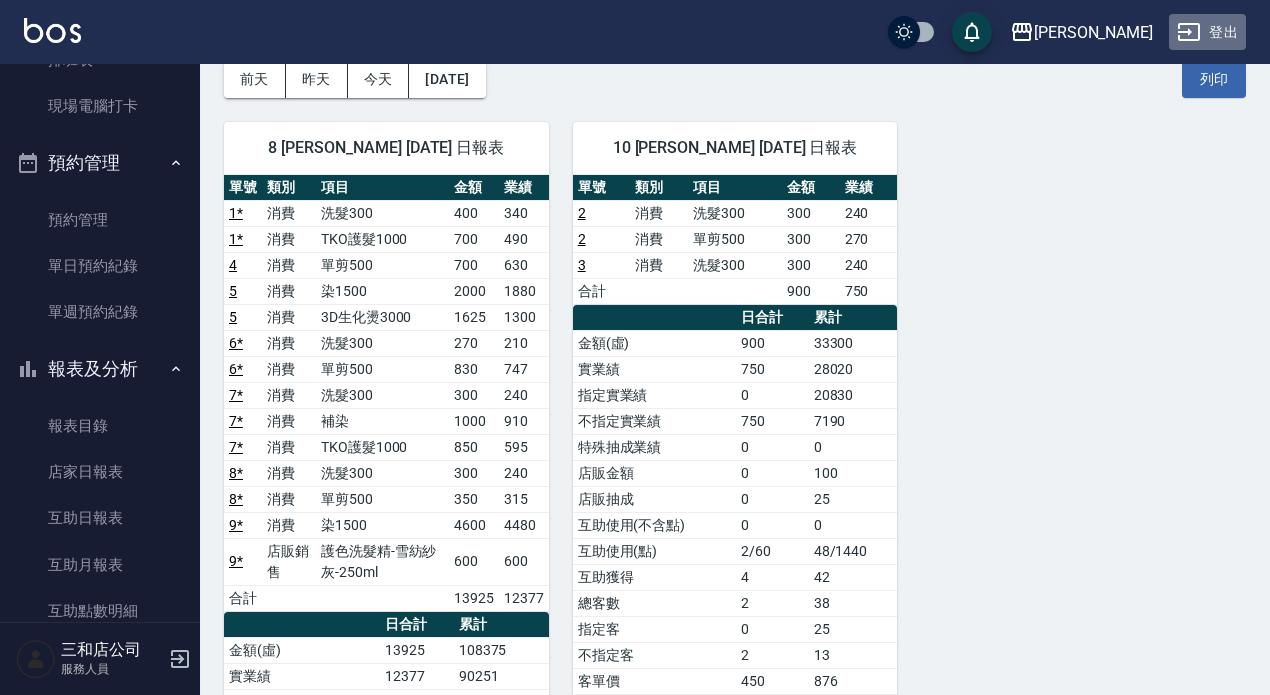 click on "登出" at bounding box center [1207, 32] 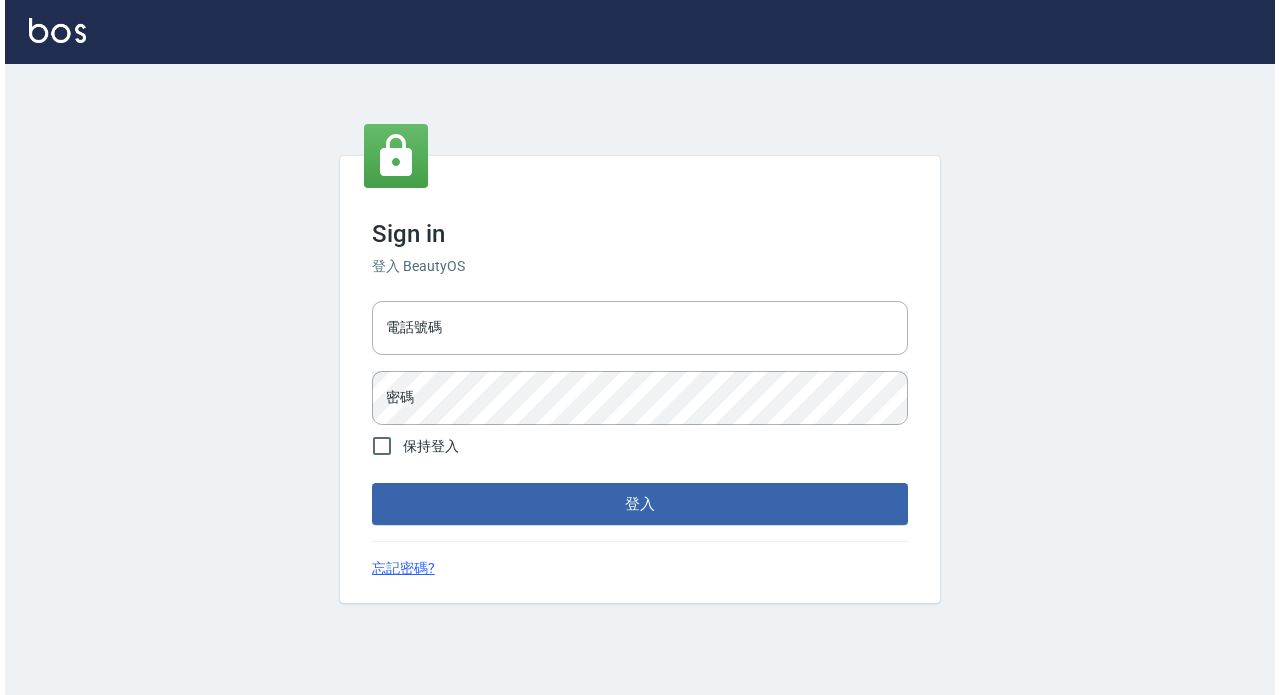 scroll, scrollTop: 0, scrollLeft: 0, axis: both 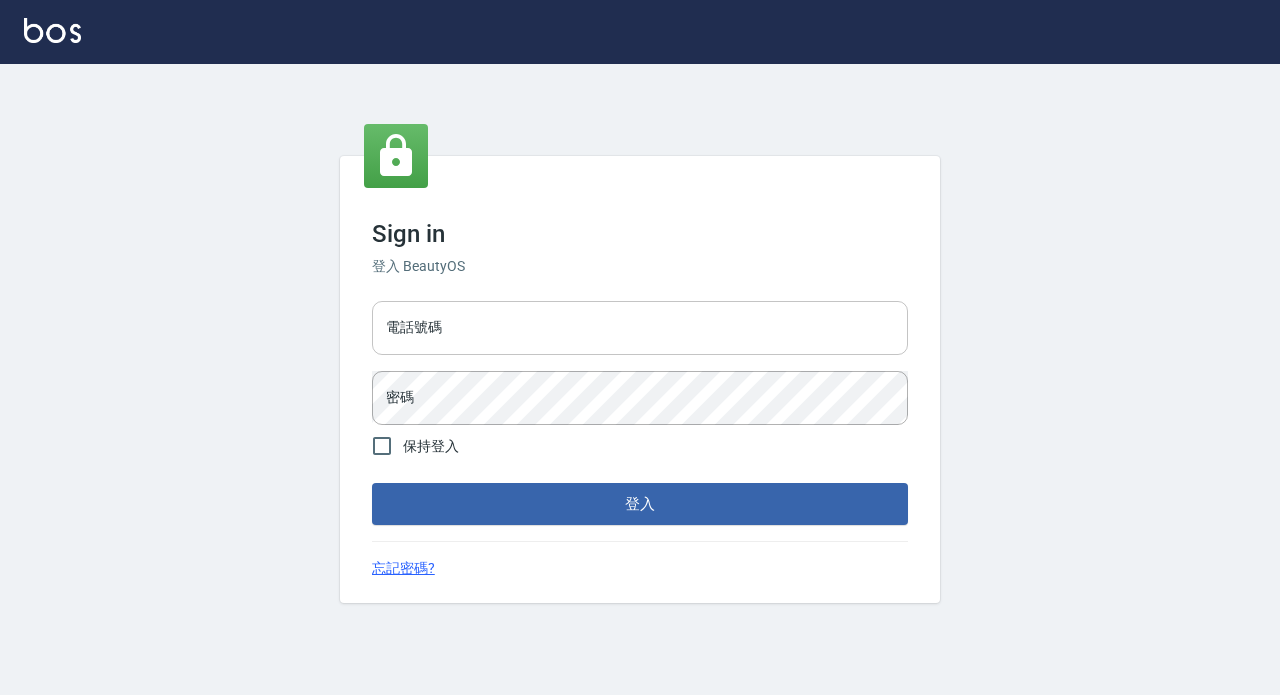 drag, startPoint x: 0, startPoint y: 0, endPoint x: 620, endPoint y: 324, distance: 699.55414 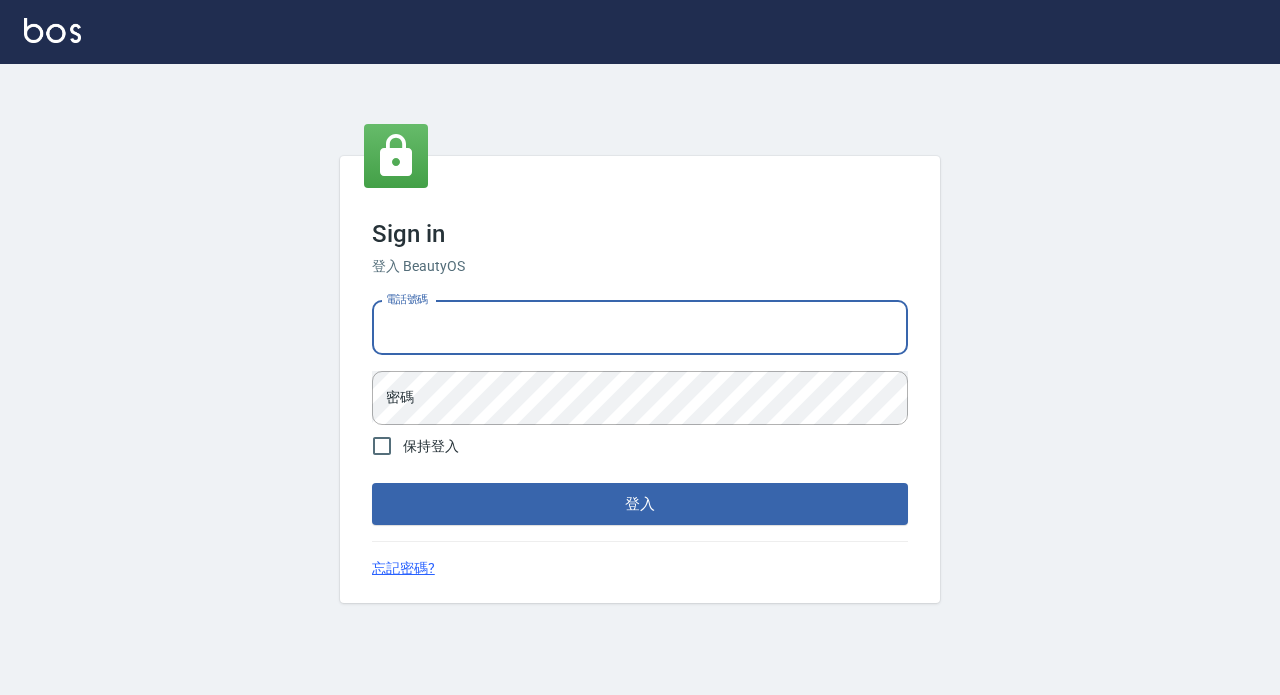 type on "89729295" 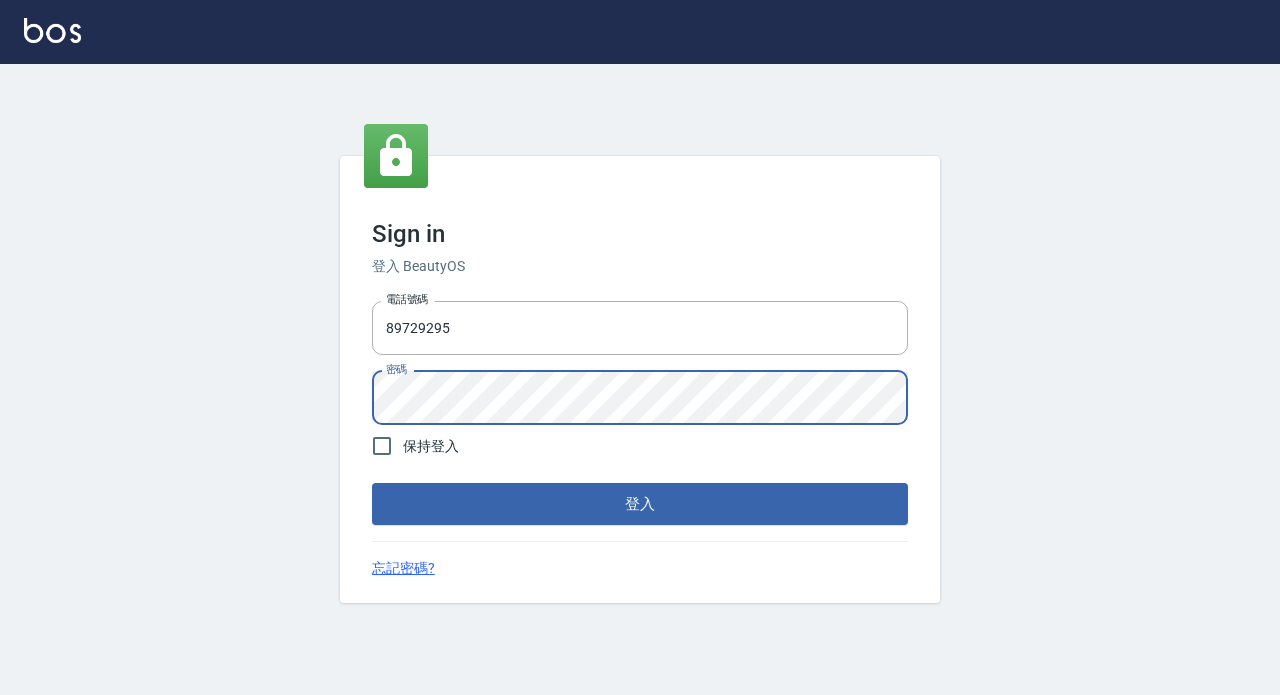 click on "登入" at bounding box center [640, 504] 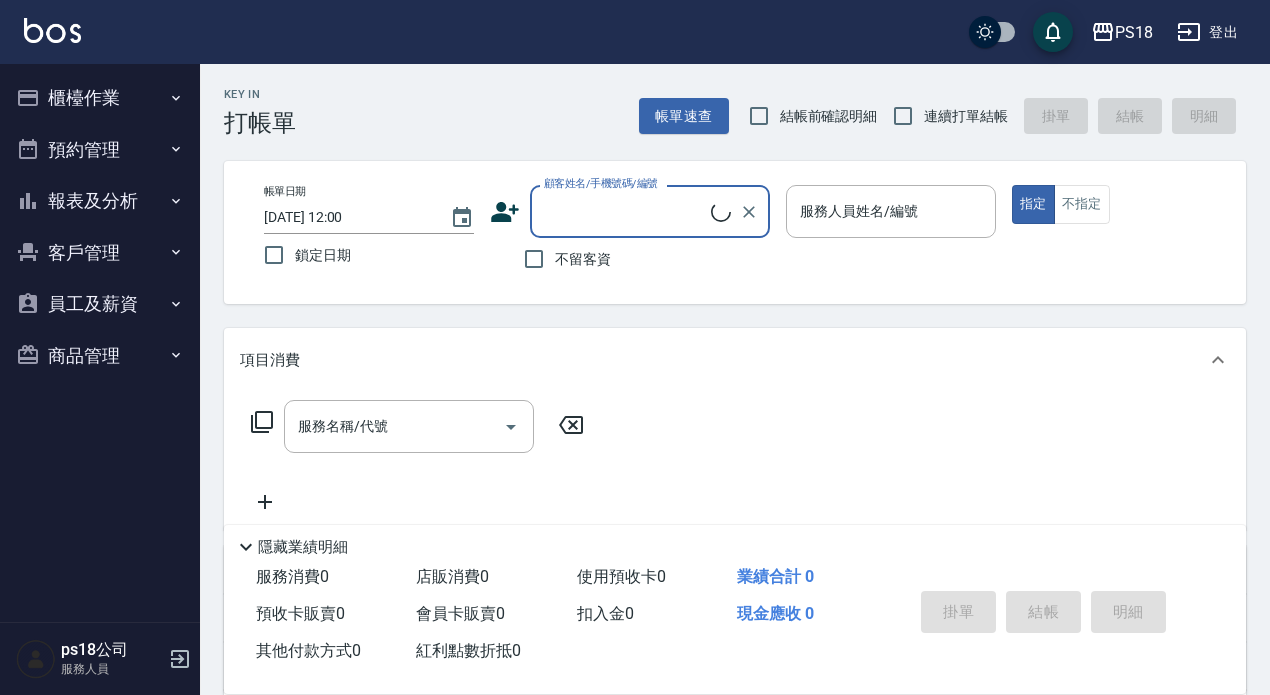 click on "櫃檯作業" at bounding box center [100, 98] 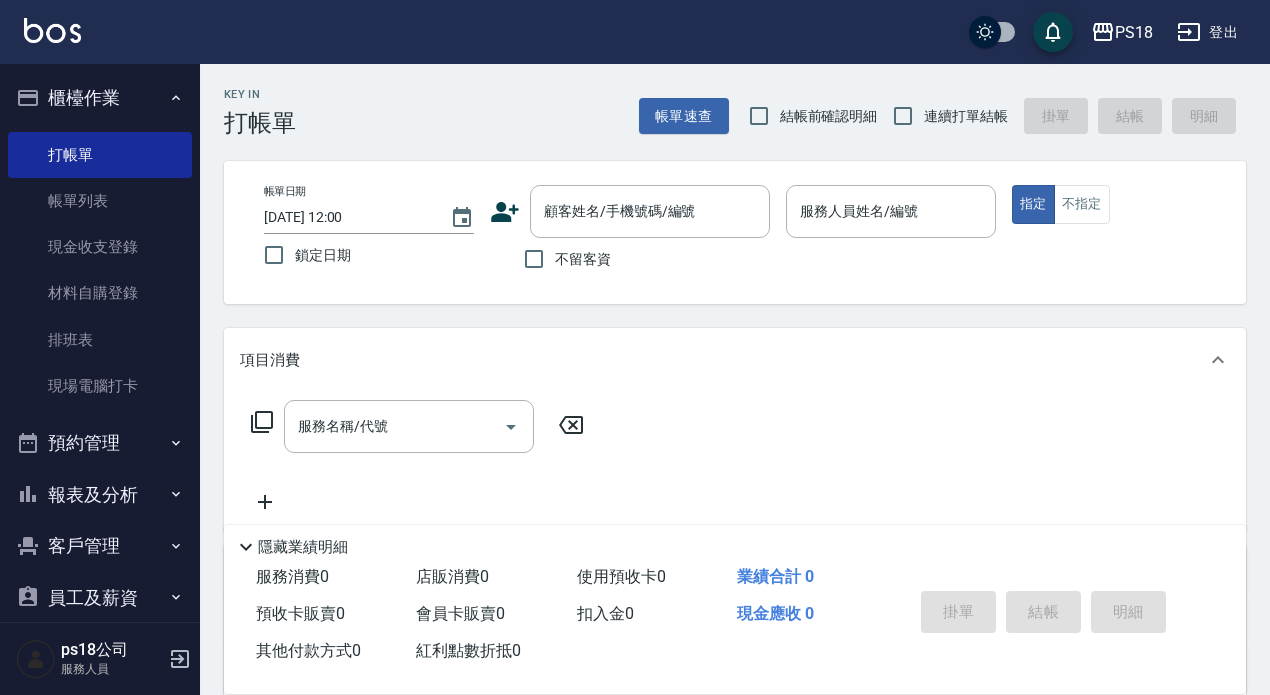 click on "預約管理" at bounding box center [100, 443] 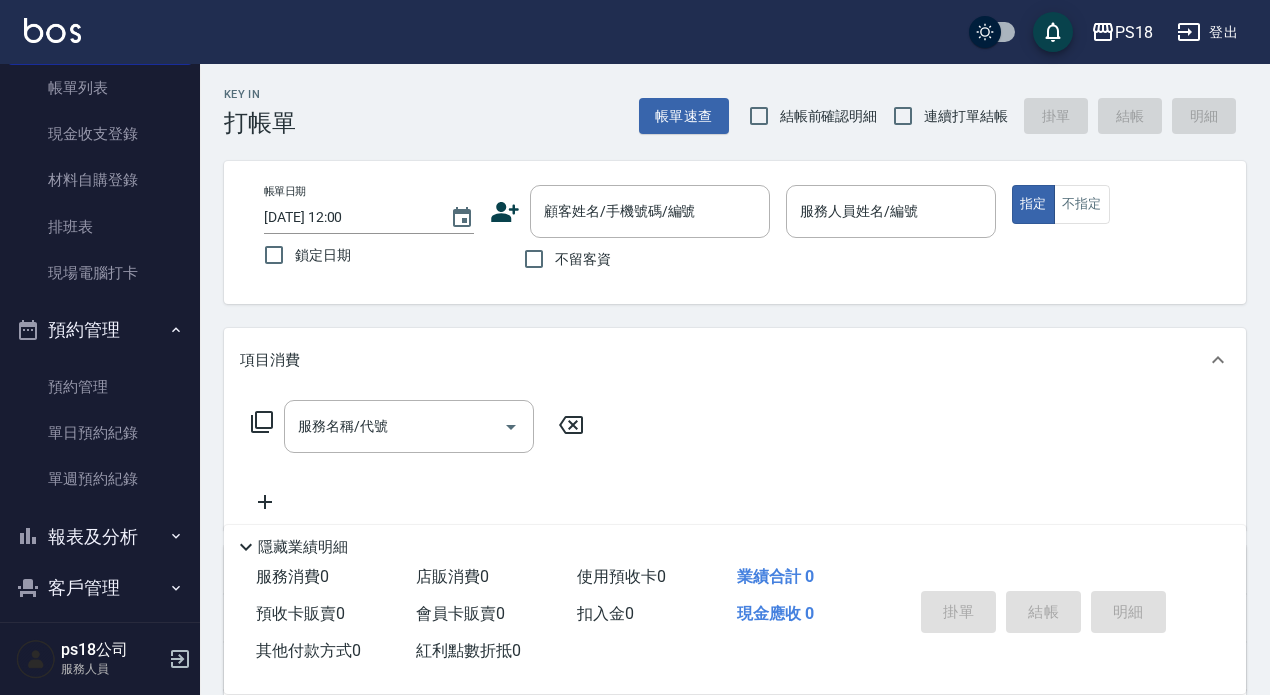 scroll, scrollTop: 231, scrollLeft: 0, axis: vertical 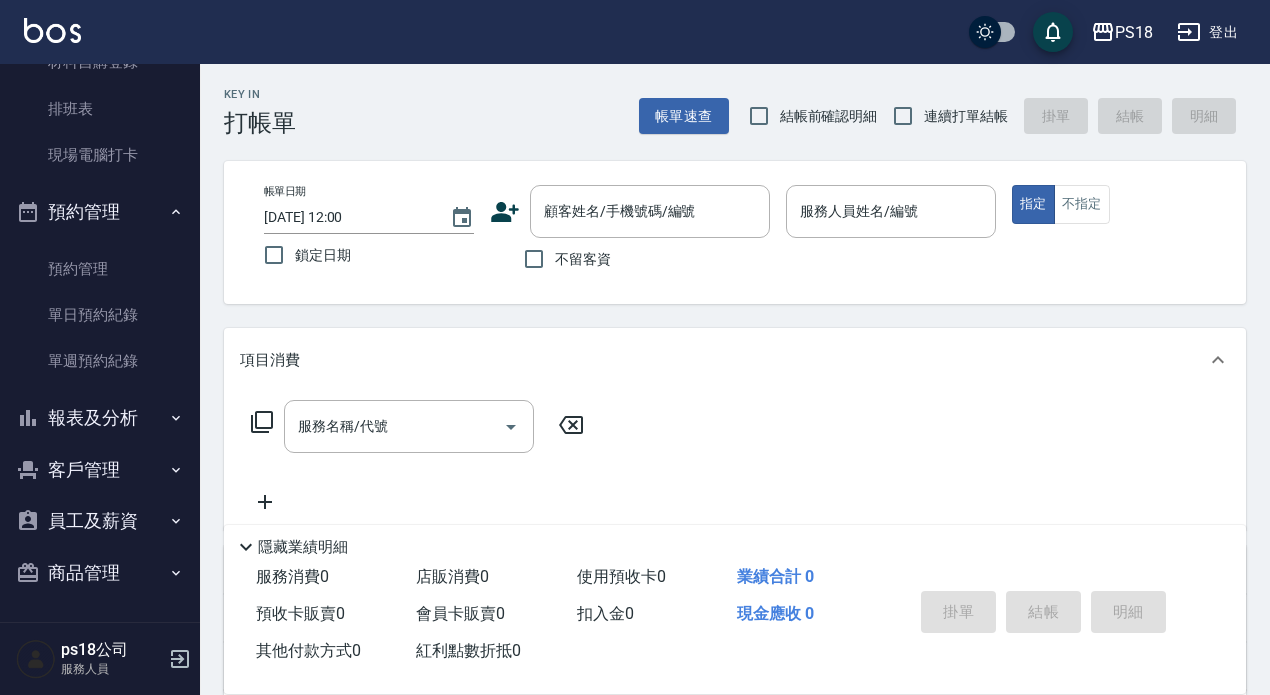click on "報表及分析" at bounding box center [100, 418] 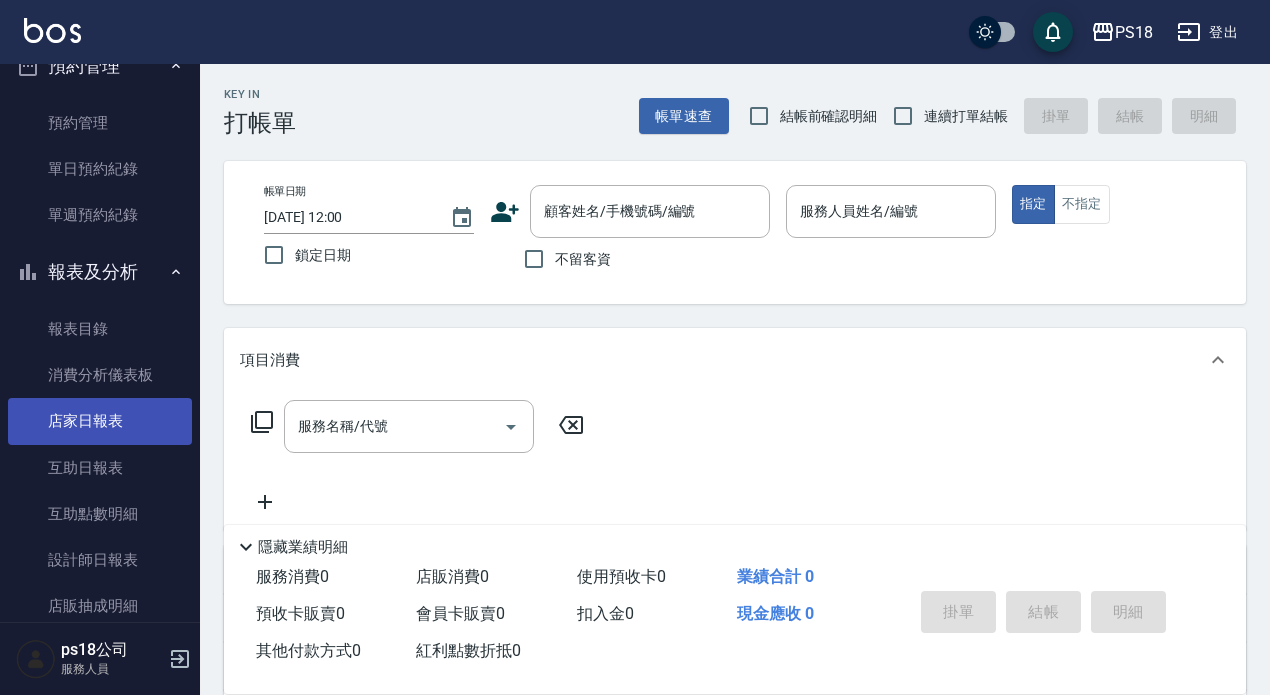 scroll, scrollTop: 571, scrollLeft: 0, axis: vertical 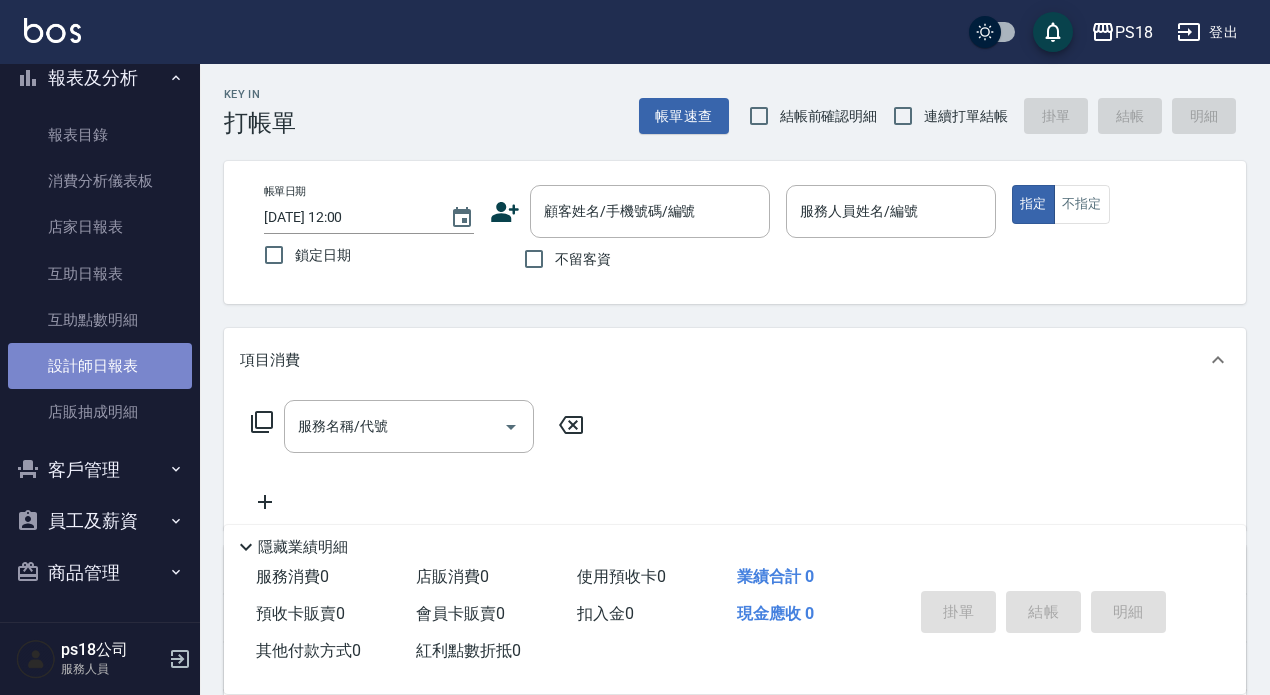 click on "設計師日報表" at bounding box center (100, 366) 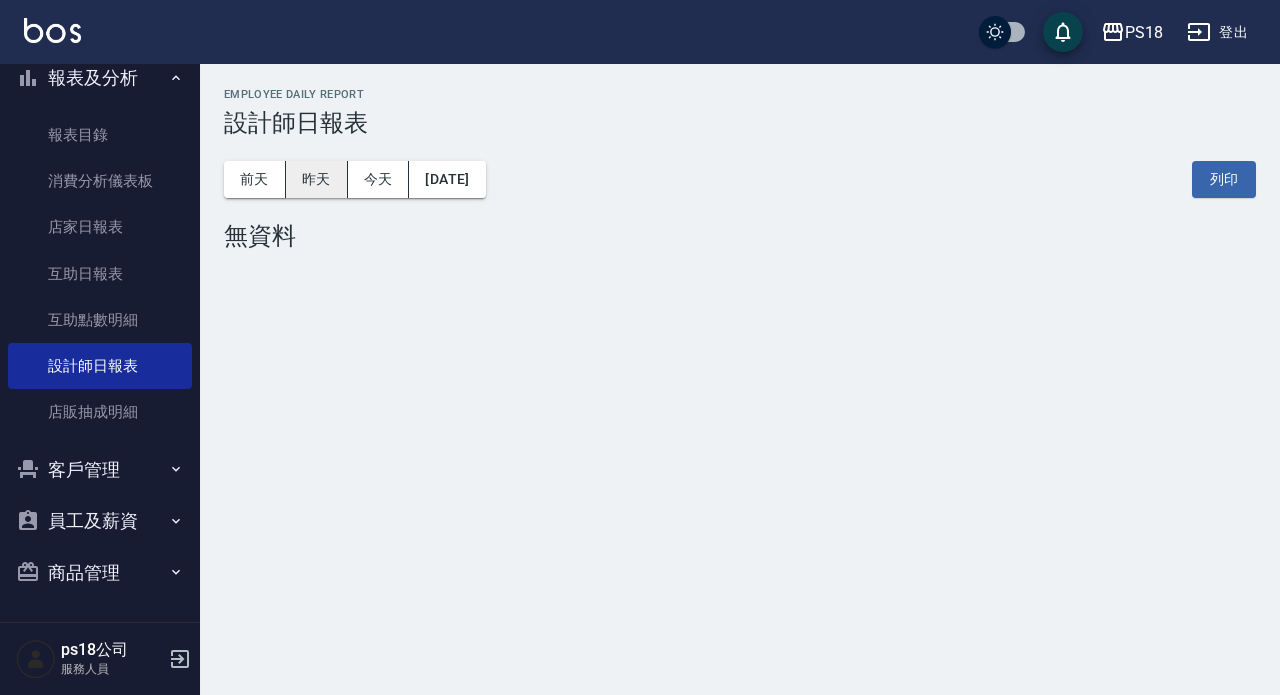 click on "昨天" at bounding box center [317, 179] 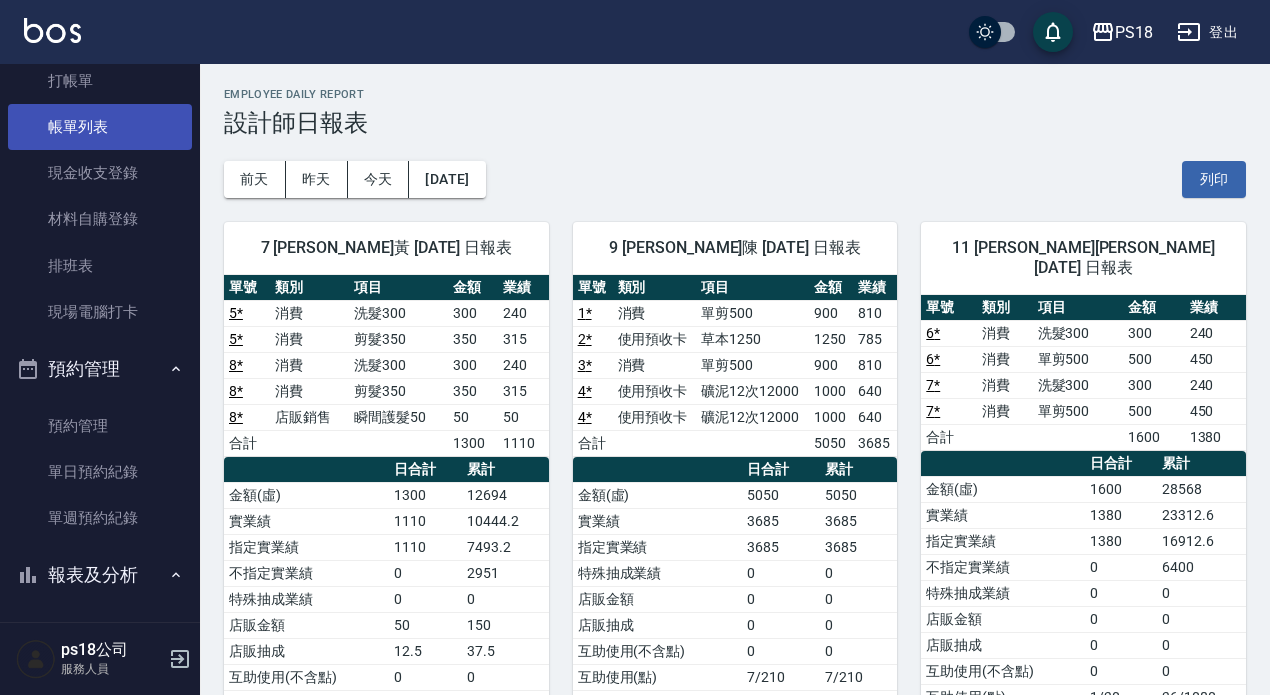 scroll, scrollTop: 0, scrollLeft: 0, axis: both 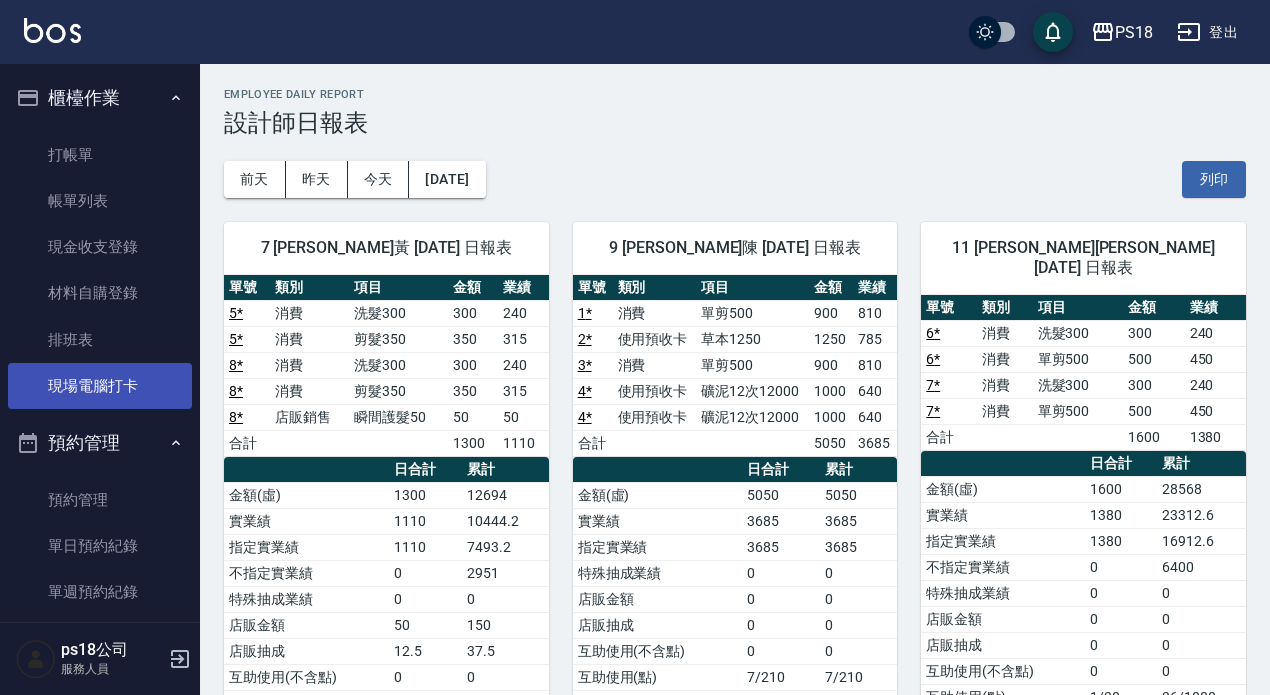 click on "現場電腦打卡" at bounding box center [100, 386] 